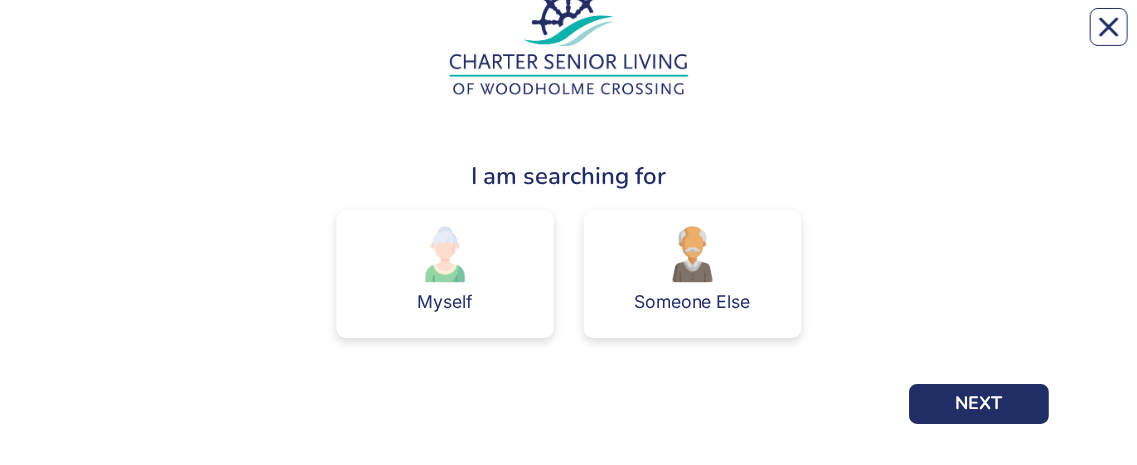 scroll, scrollTop: 166, scrollLeft: 0, axis: vertical 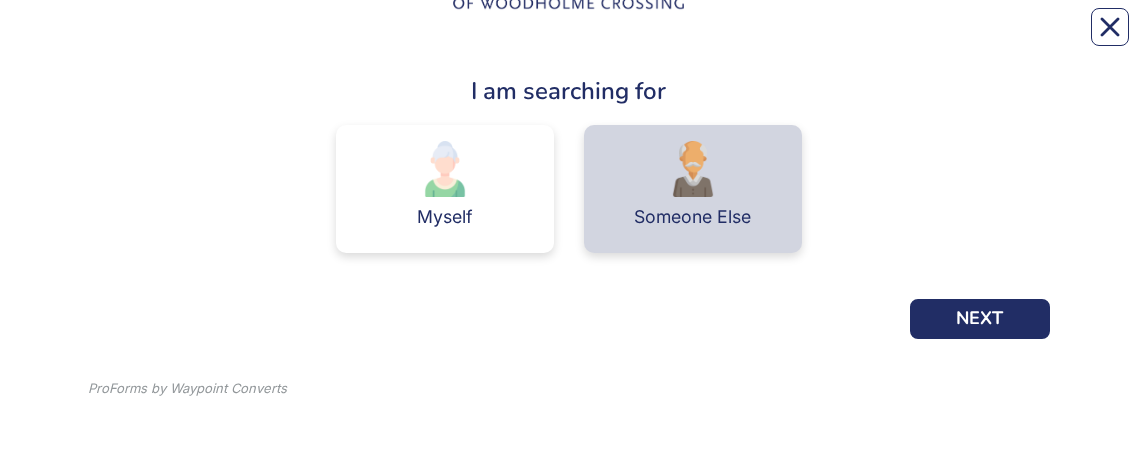 click at bounding box center [693, 169] 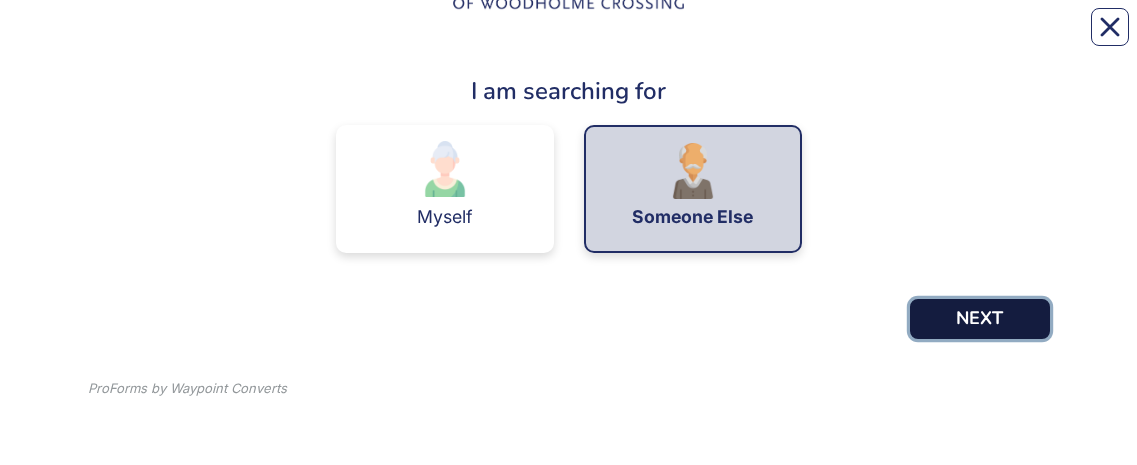 click on "NEXT" at bounding box center (980, 319) 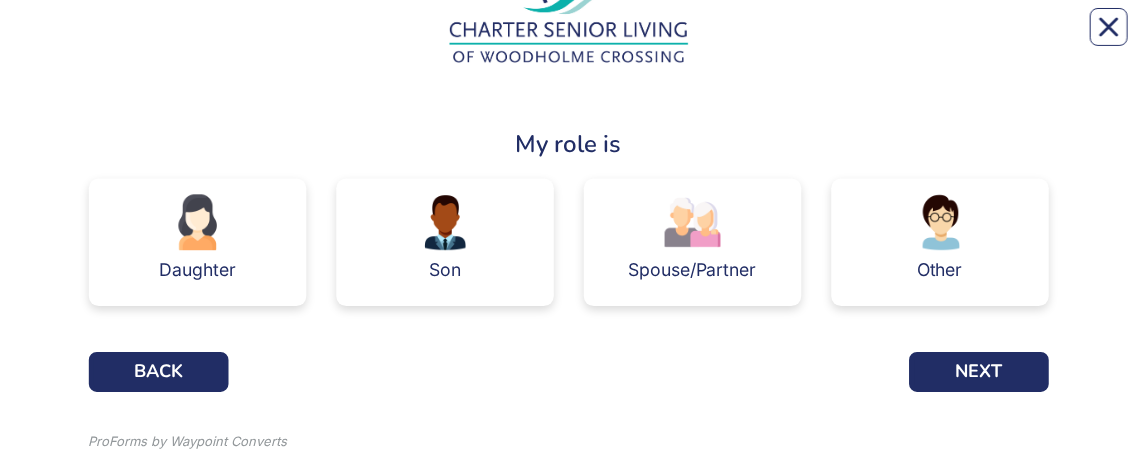 scroll, scrollTop: 166, scrollLeft: 0, axis: vertical 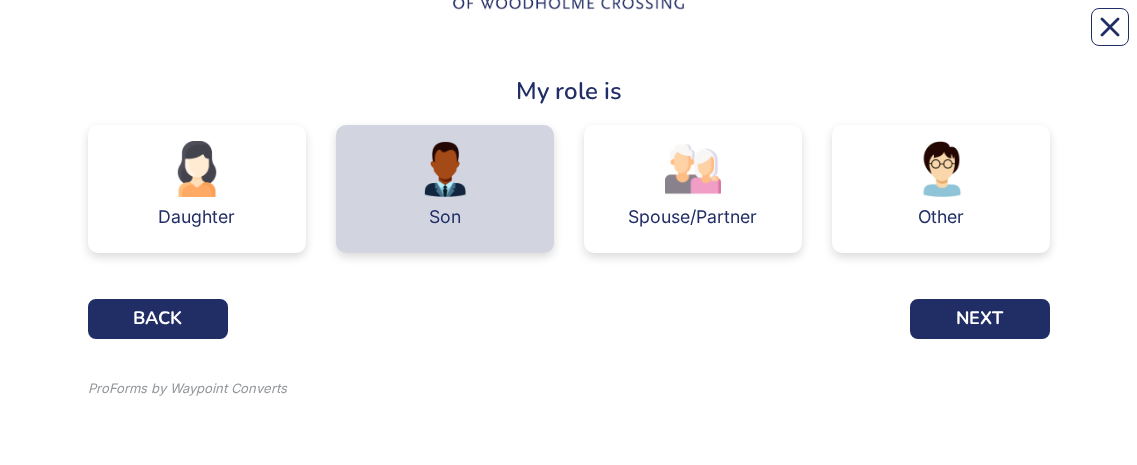 click at bounding box center [445, 169] 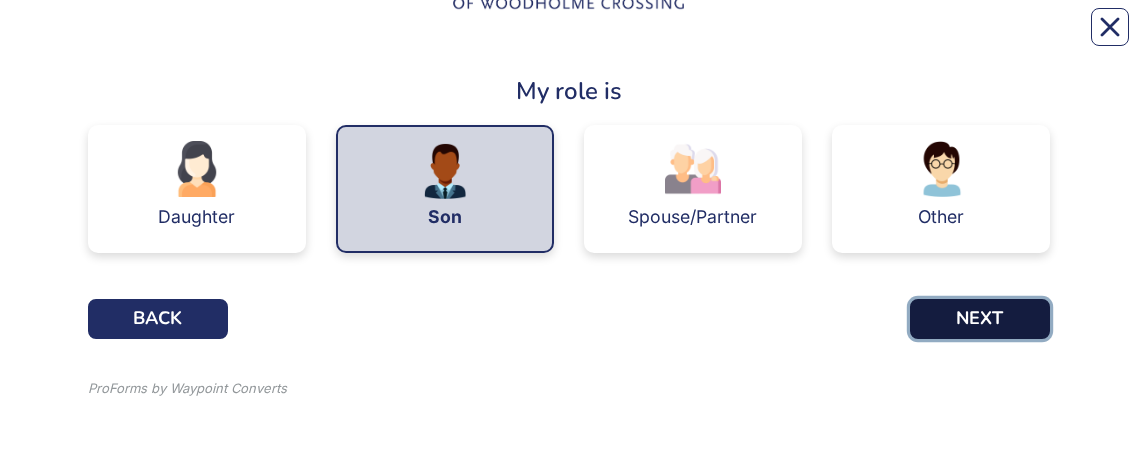click on "NEXT" at bounding box center [980, 319] 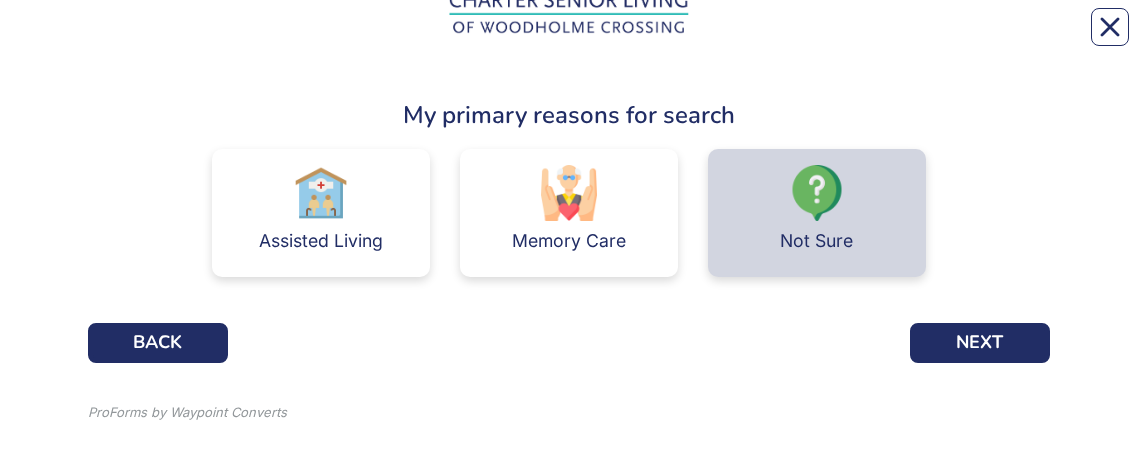 scroll, scrollTop: 151, scrollLeft: 0, axis: vertical 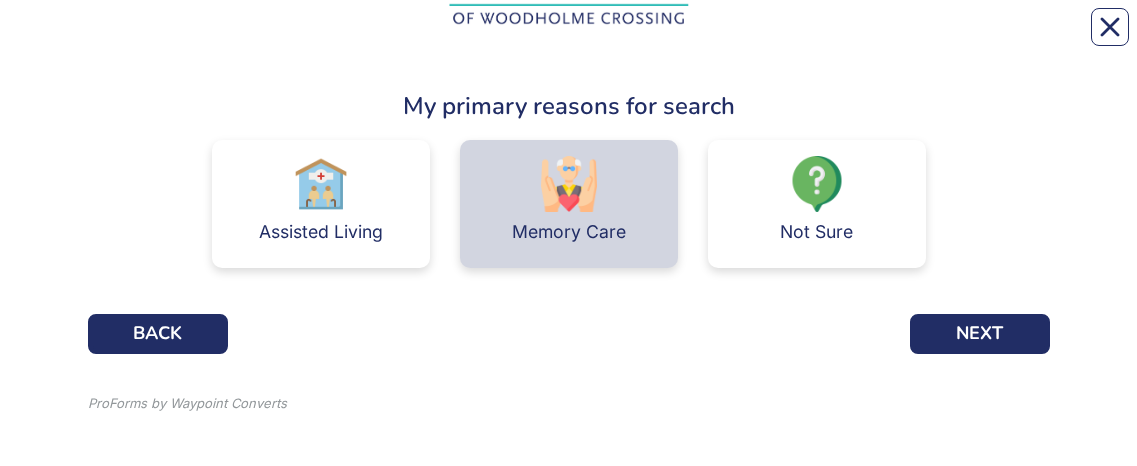 click at bounding box center (569, 184) 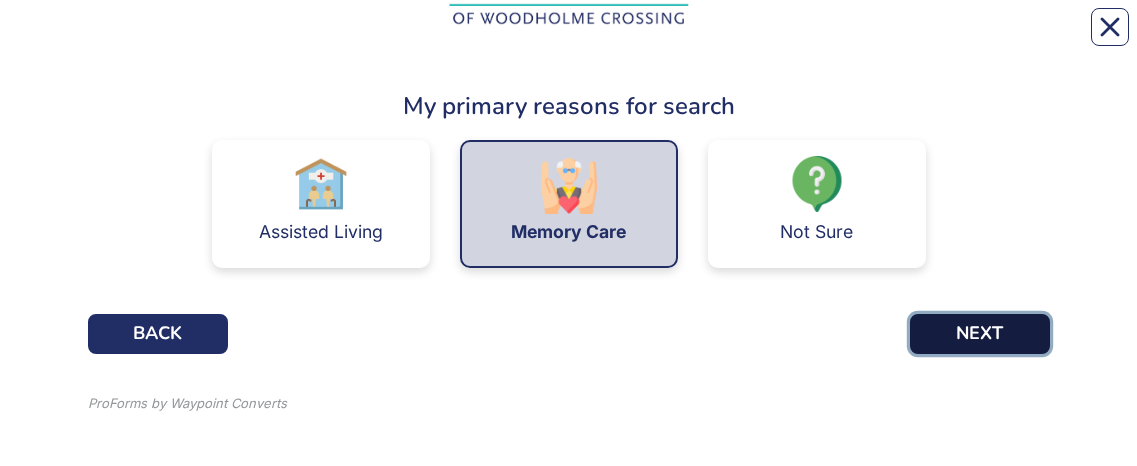 click on "NEXT" at bounding box center (980, 334) 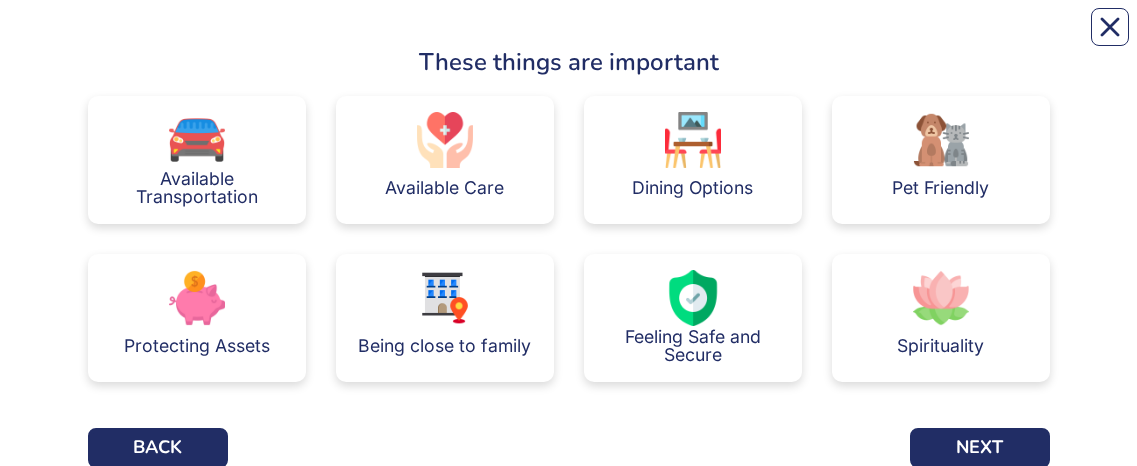 scroll, scrollTop: 196, scrollLeft: 0, axis: vertical 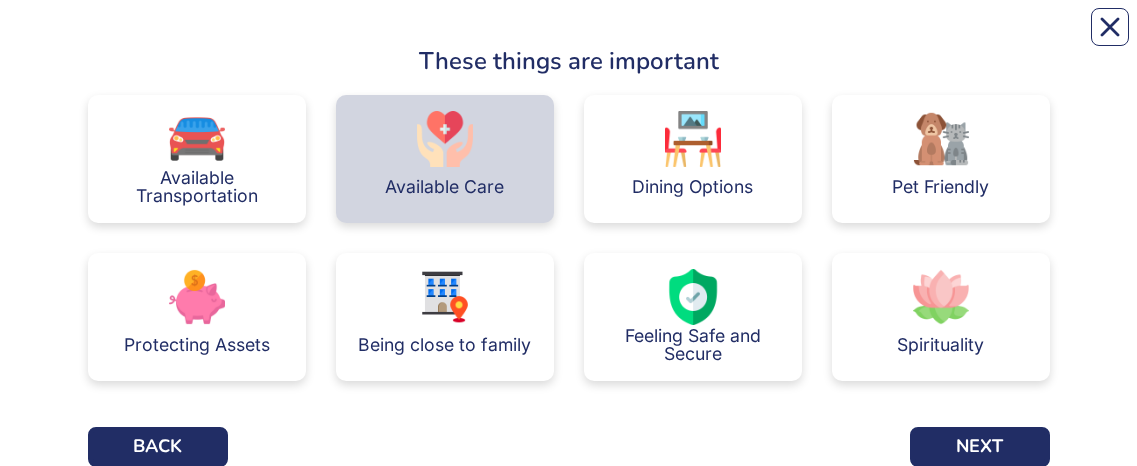 click on "Available Care" at bounding box center (445, 159) 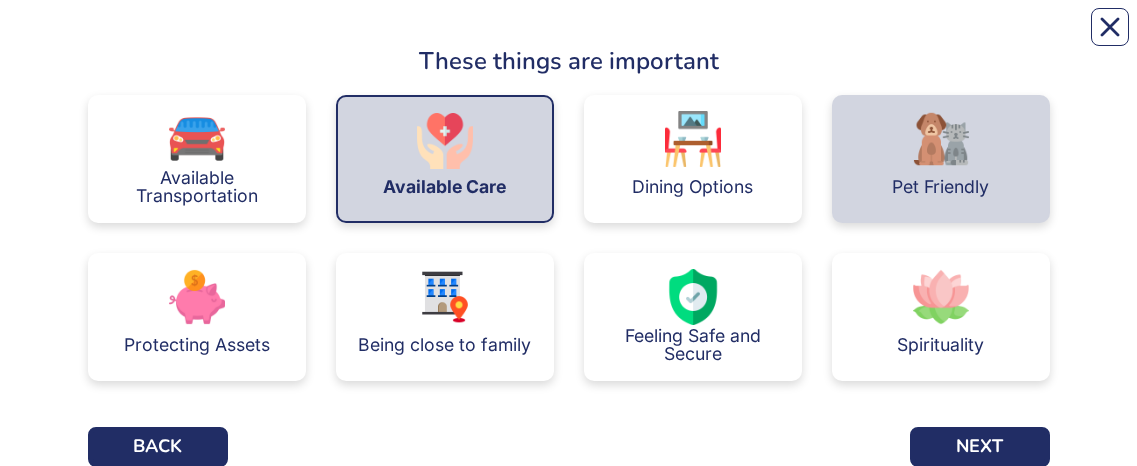 click on "Pet Friendly" at bounding box center [941, 159] 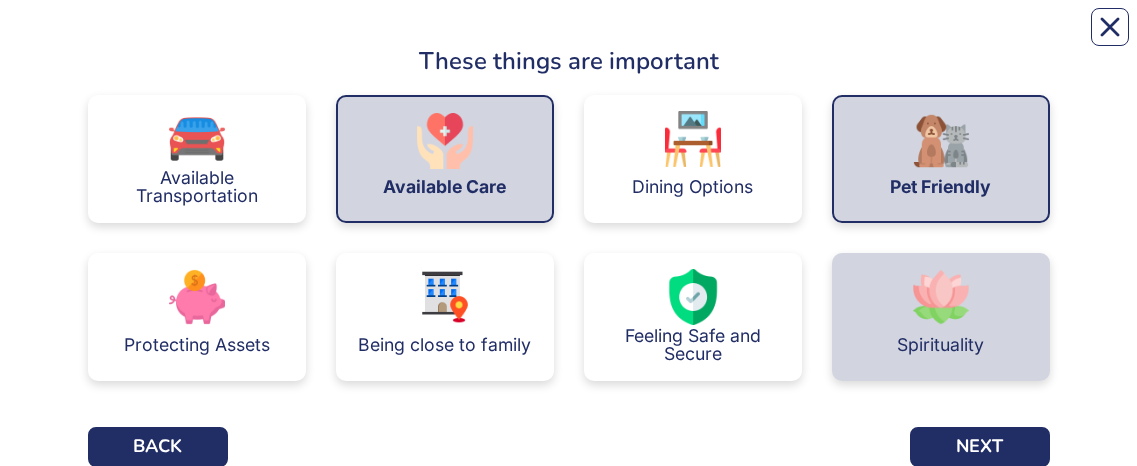 click at bounding box center [941, 297] 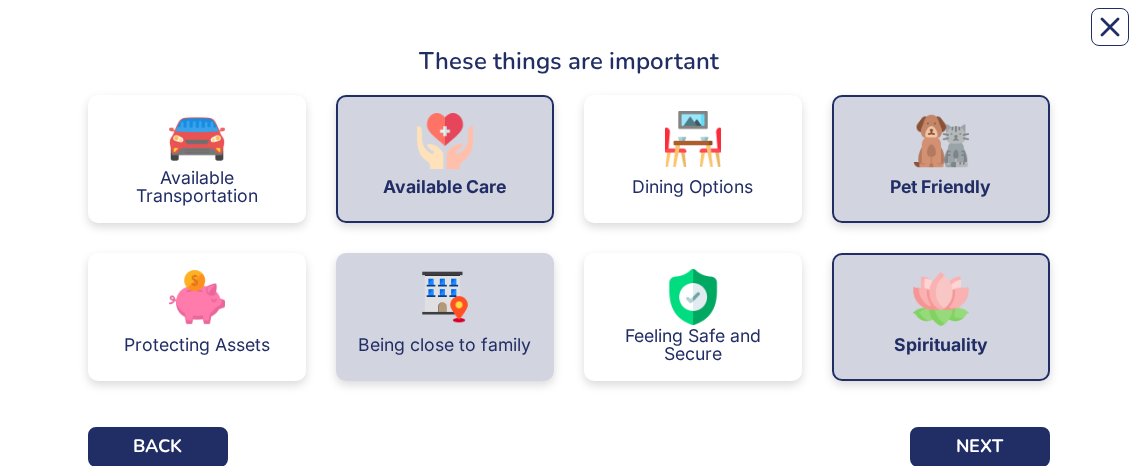 click at bounding box center (445, 297) 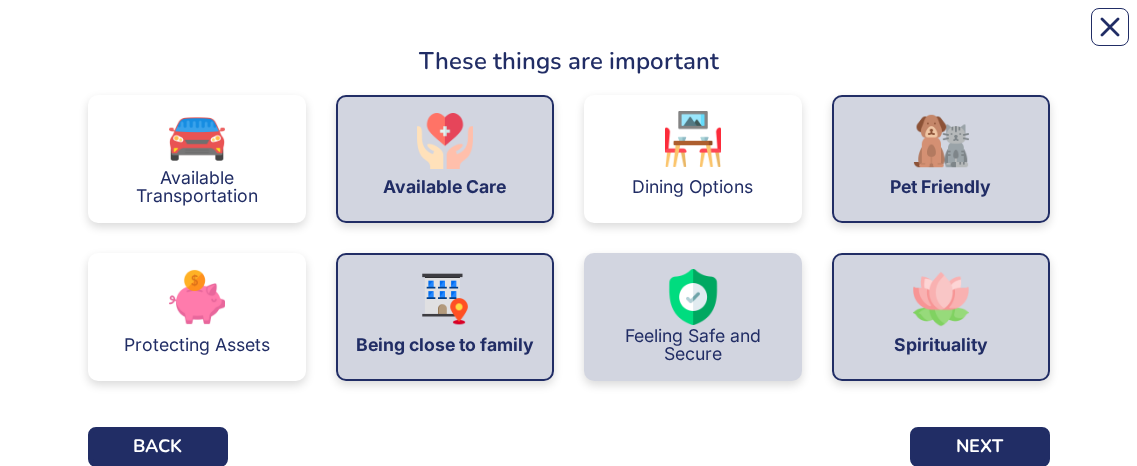 click on "Feeling Safe and Secure" at bounding box center (693, 344) 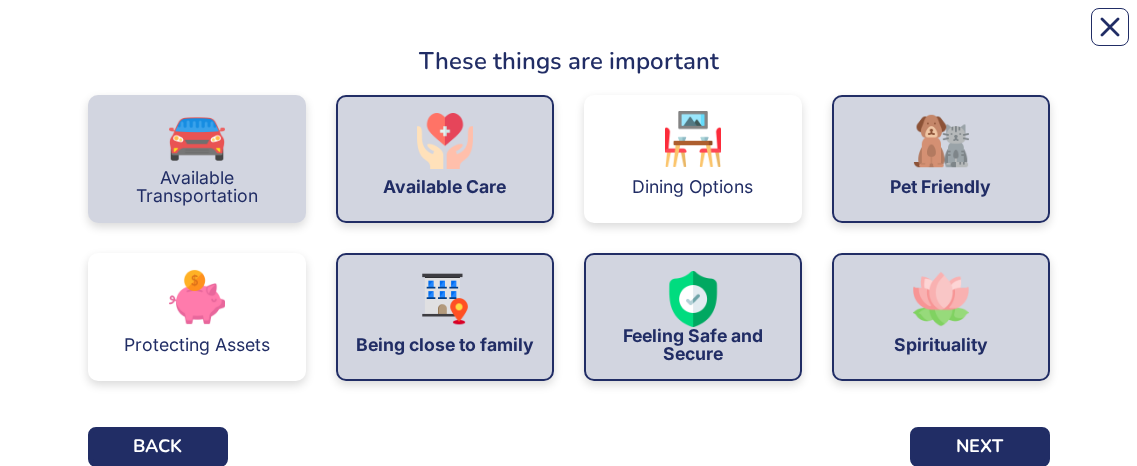 click on "Available Transportation" at bounding box center [197, 186] 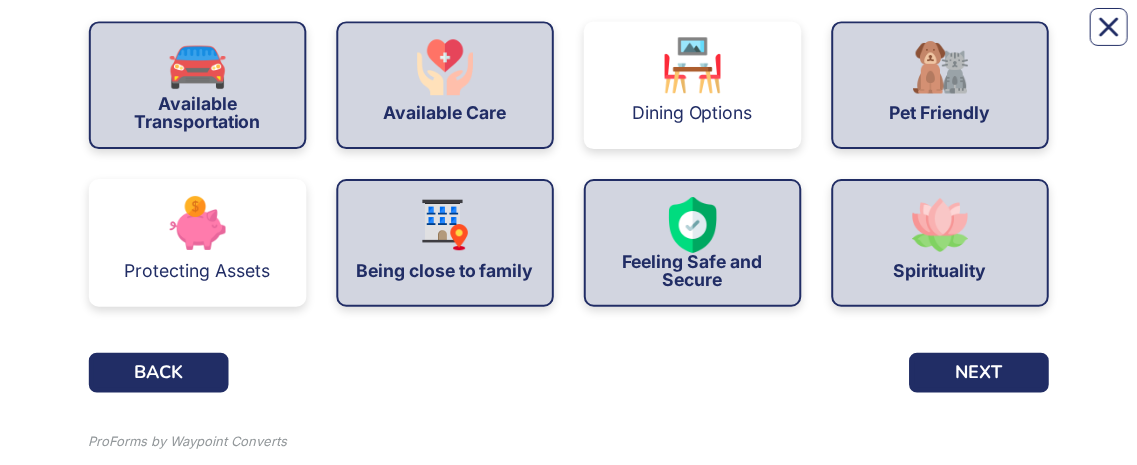 scroll, scrollTop: 324, scrollLeft: 0, axis: vertical 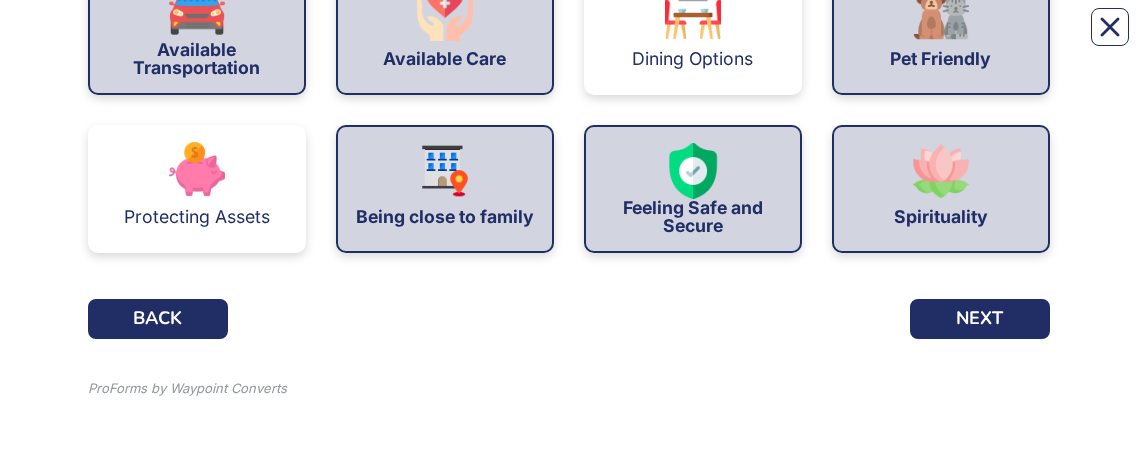 click on "These things are important Available Transportation Available Care Dining Options Pet Friendly Protecting Assets Being close to family Feeling Safe and Secure Spirituality BACK NEXT
ProForms by Waypoint Converts" at bounding box center (569, 70) 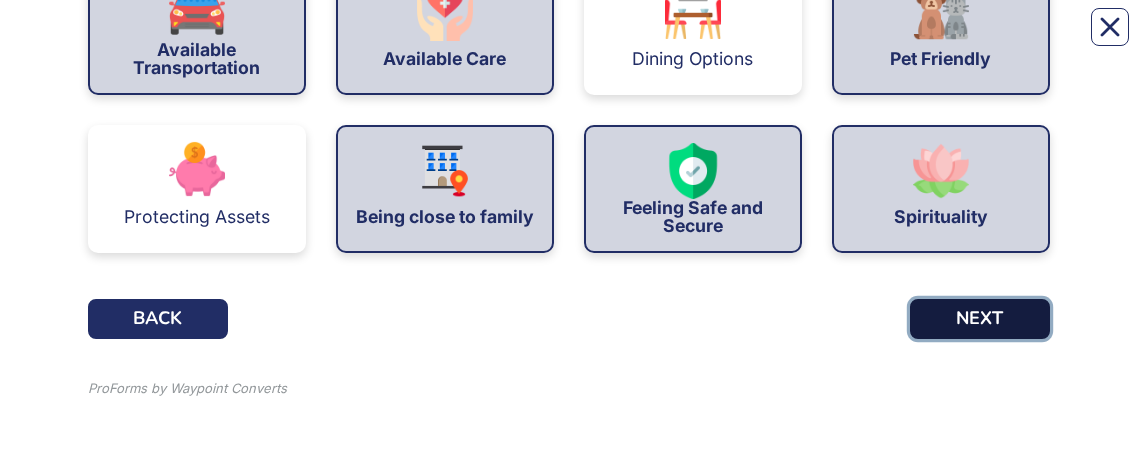 click on "NEXT" at bounding box center [980, 319] 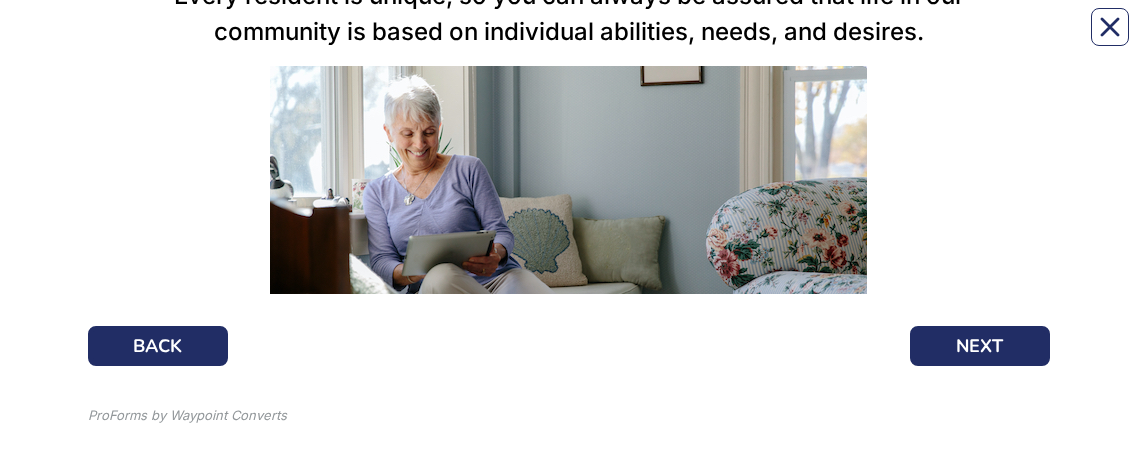 scroll, scrollTop: 340, scrollLeft: 0, axis: vertical 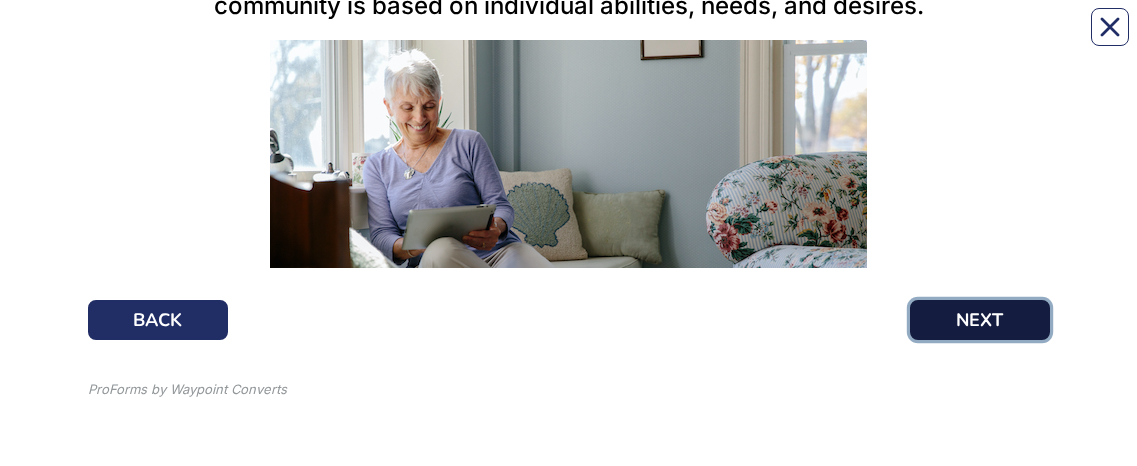 click on "NEXT" at bounding box center (980, 320) 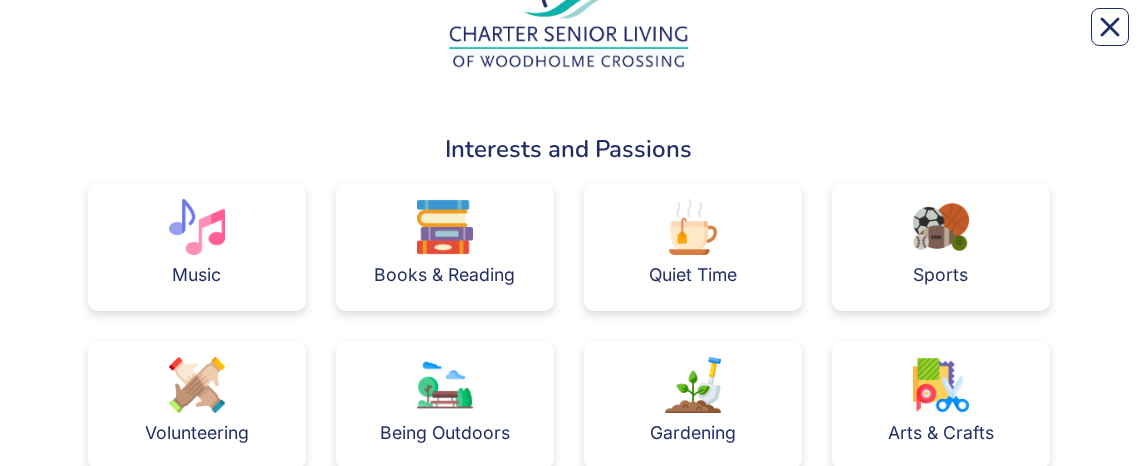 scroll, scrollTop: 118, scrollLeft: 0, axis: vertical 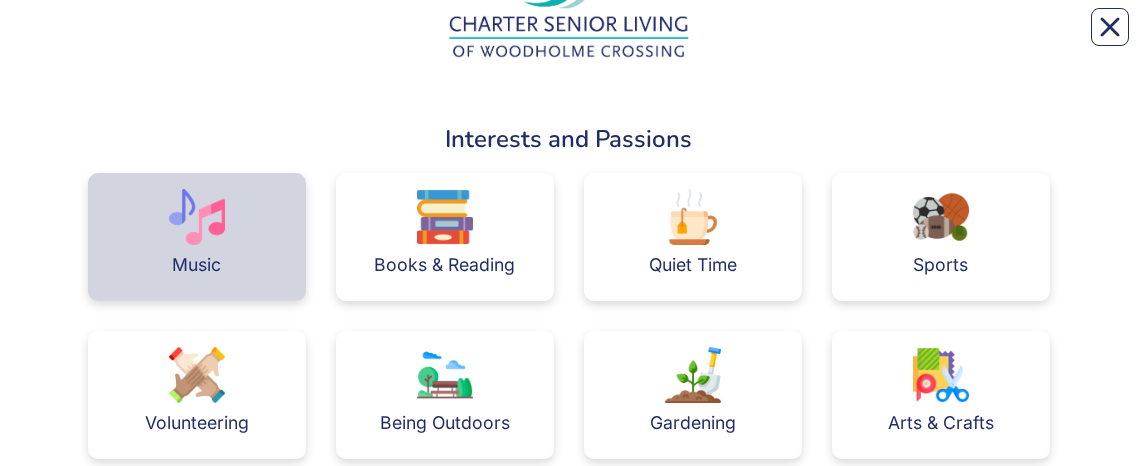 click on "Music" at bounding box center [196, 265] 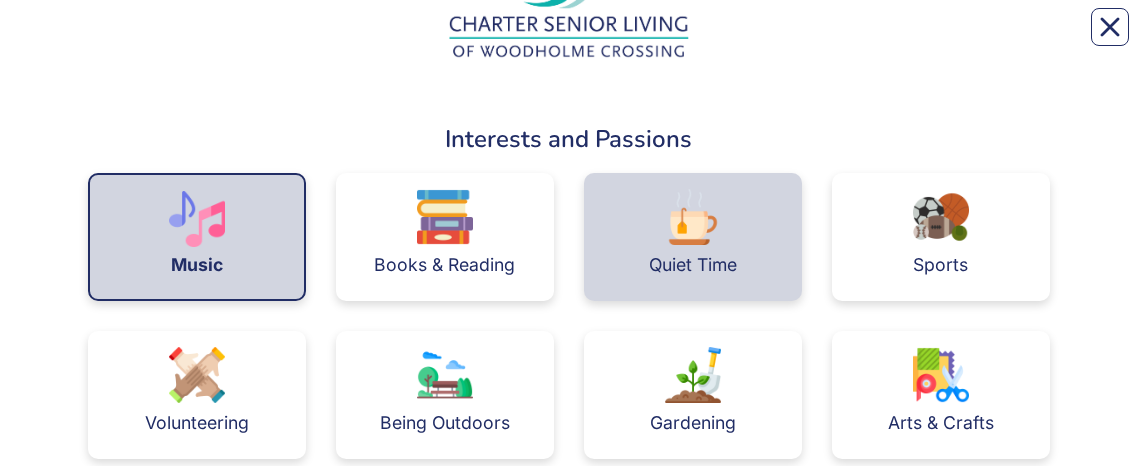 click on "Quiet Time" at bounding box center (693, 265) 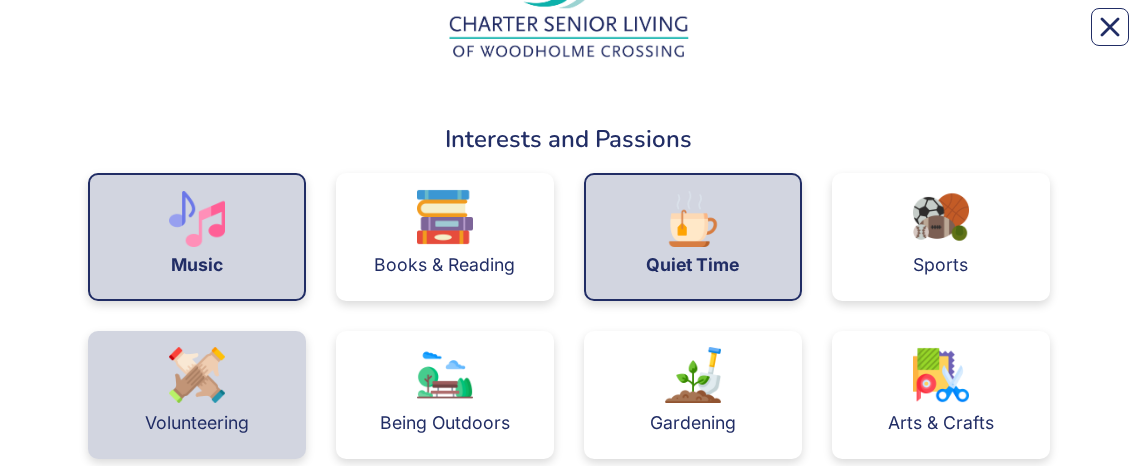 click on "Volunteering" at bounding box center (197, 423) 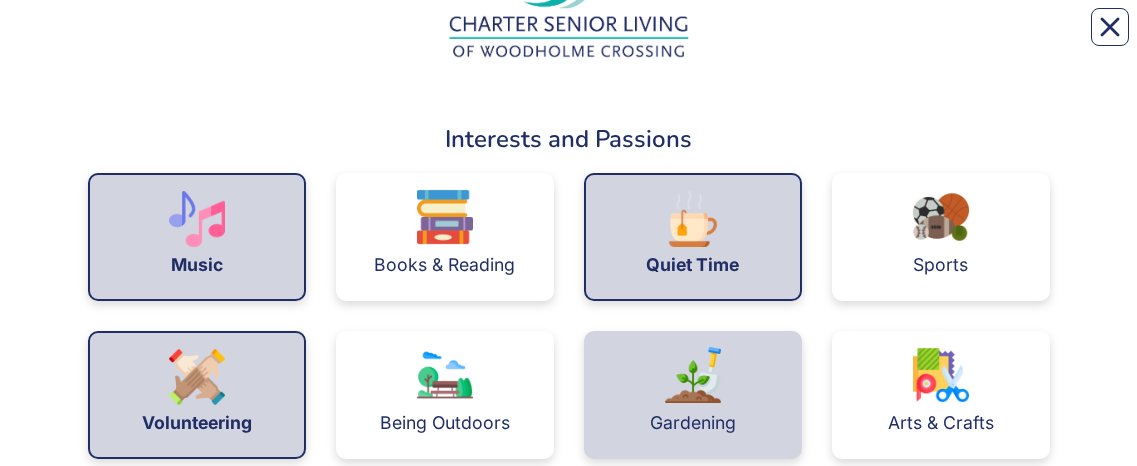 click at bounding box center (693, 375) 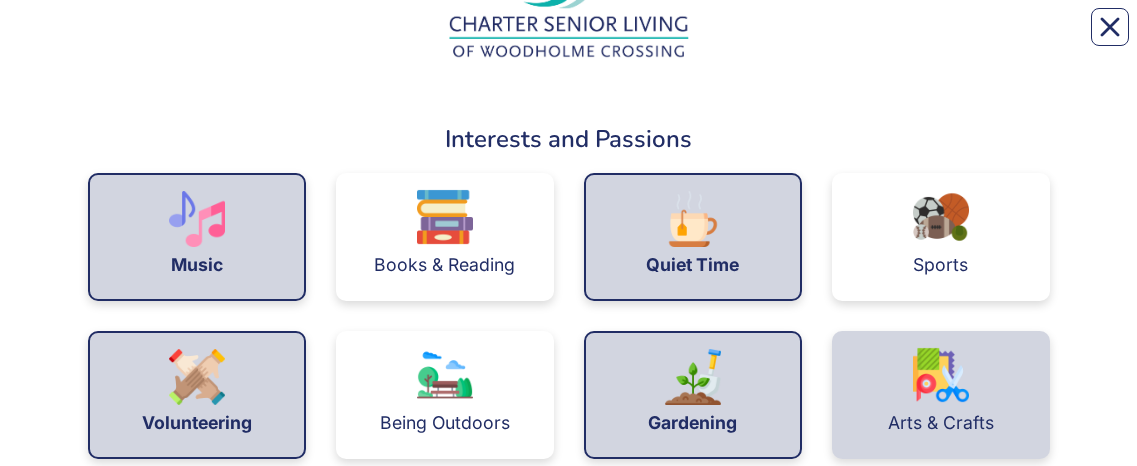 click on "Arts & Crafts" at bounding box center [941, 423] 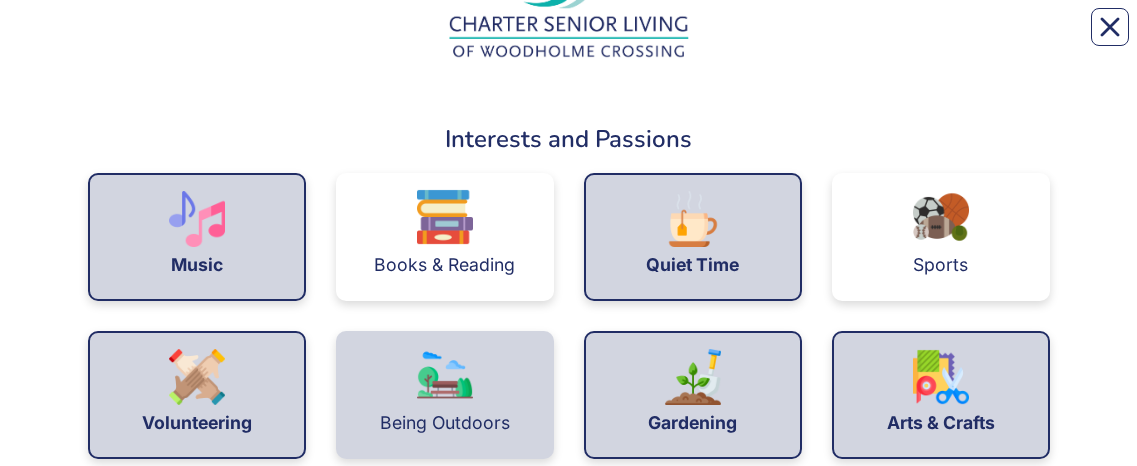 click on "Being Outdoors" at bounding box center [445, 395] 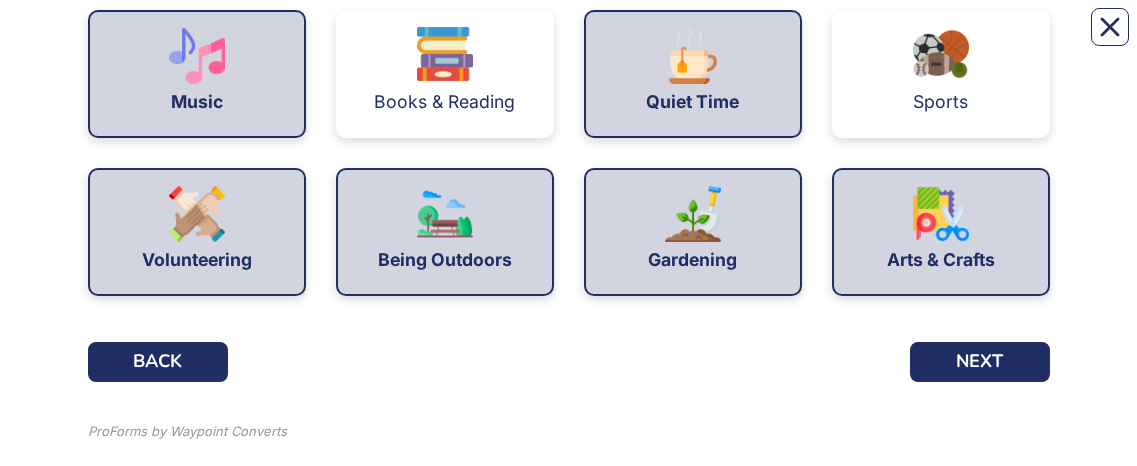 scroll, scrollTop: 288, scrollLeft: 0, axis: vertical 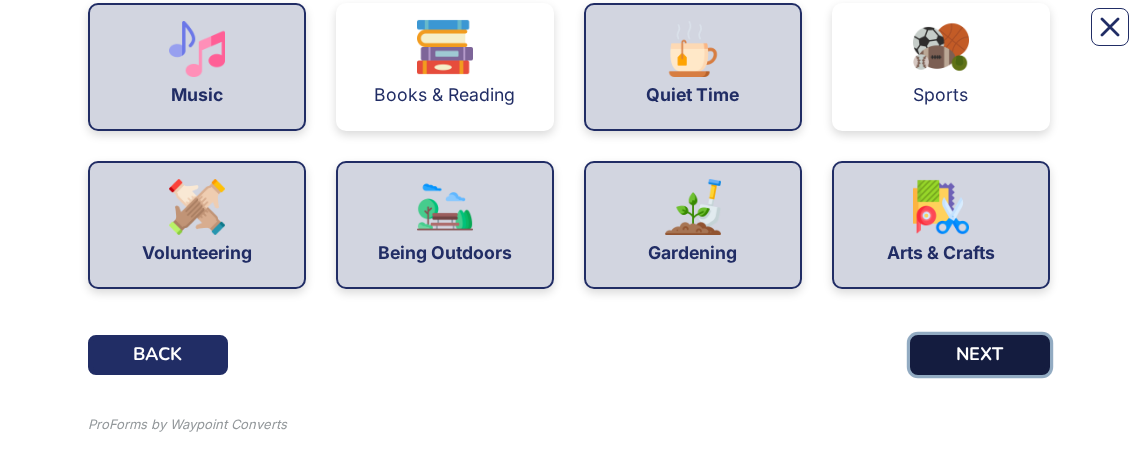click on "NEXT" at bounding box center [980, 355] 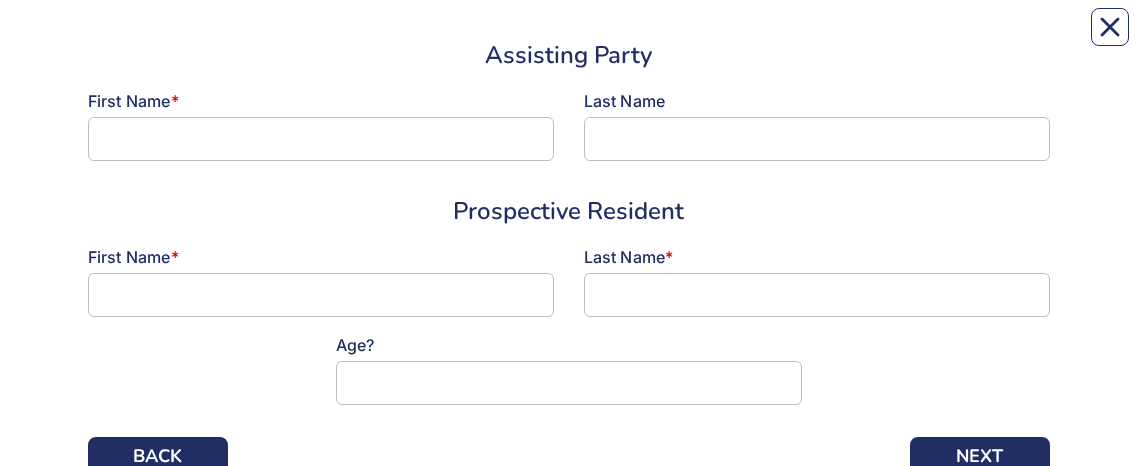 scroll, scrollTop: 196, scrollLeft: 0, axis: vertical 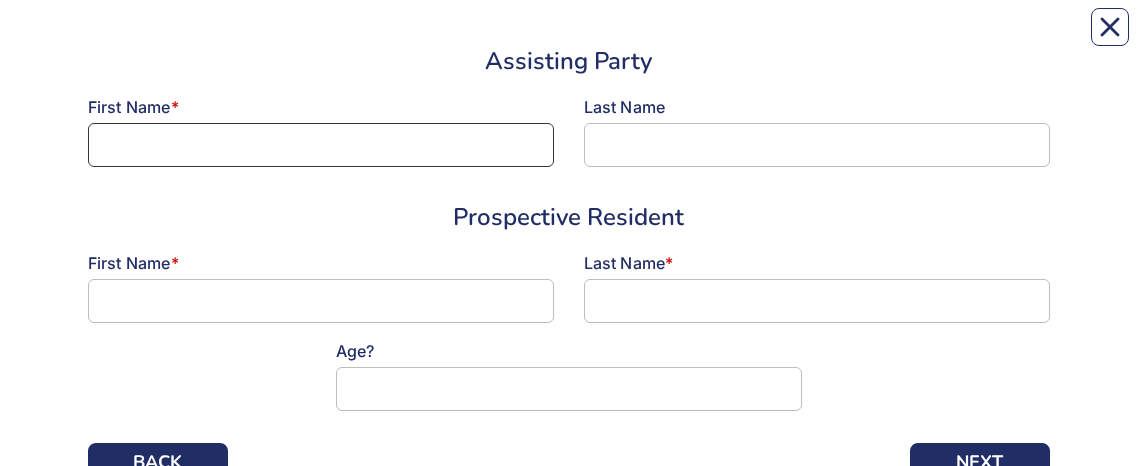 click at bounding box center [321, 145] 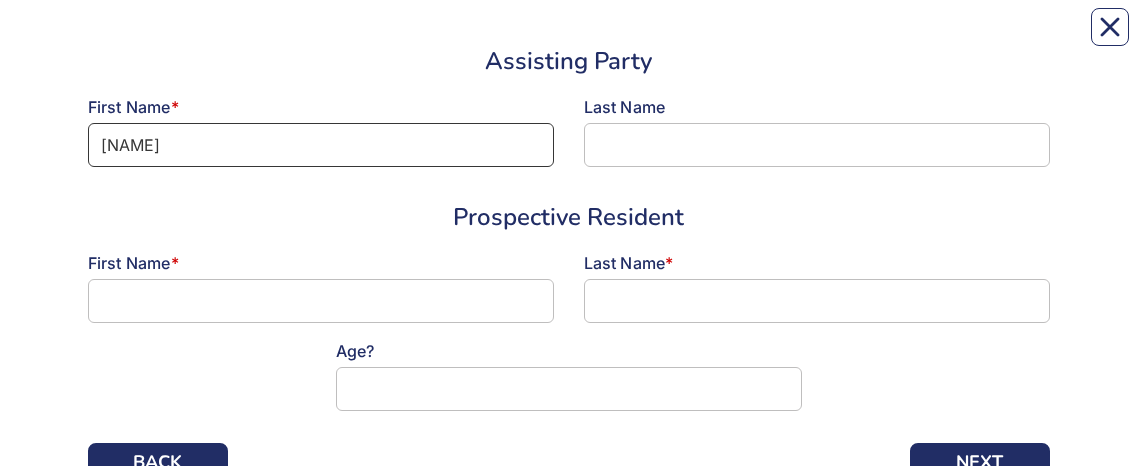 type on "[NAME]" 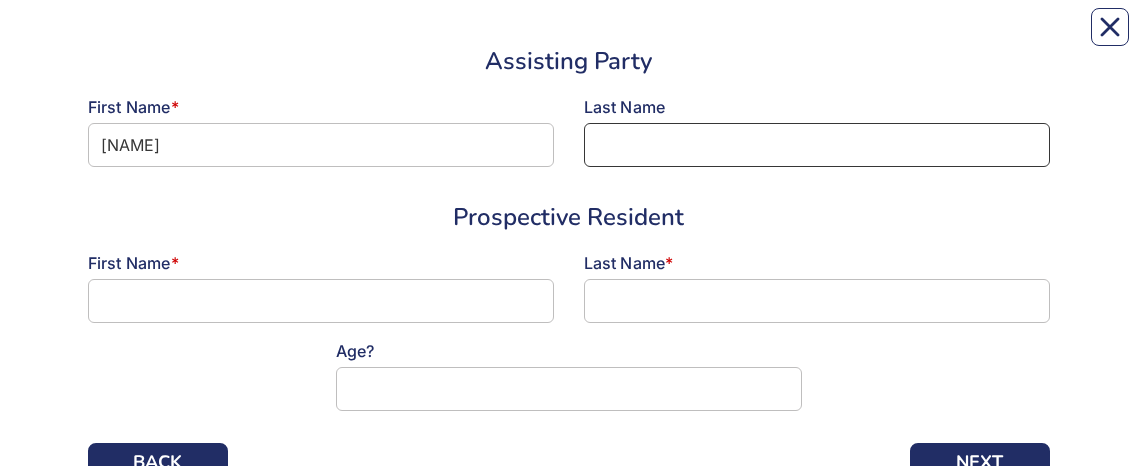 click at bounding box center (817, 145) 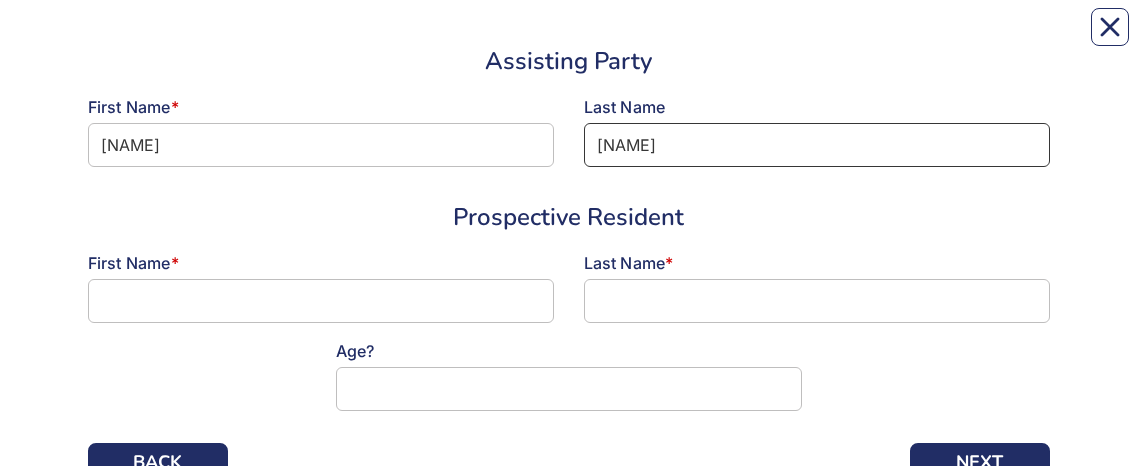 type on "[NAME]" 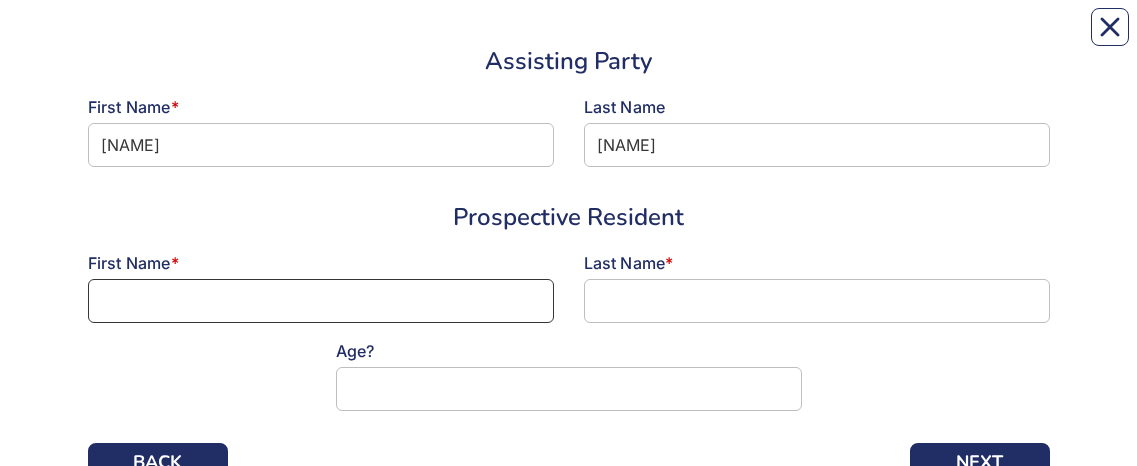 click at bounding box center (321, 301) 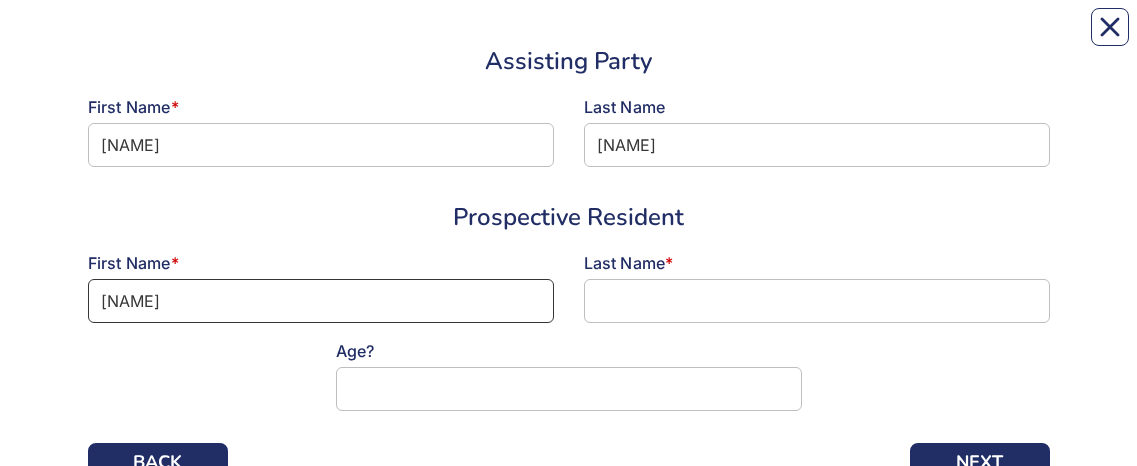 type on "[NAME]" 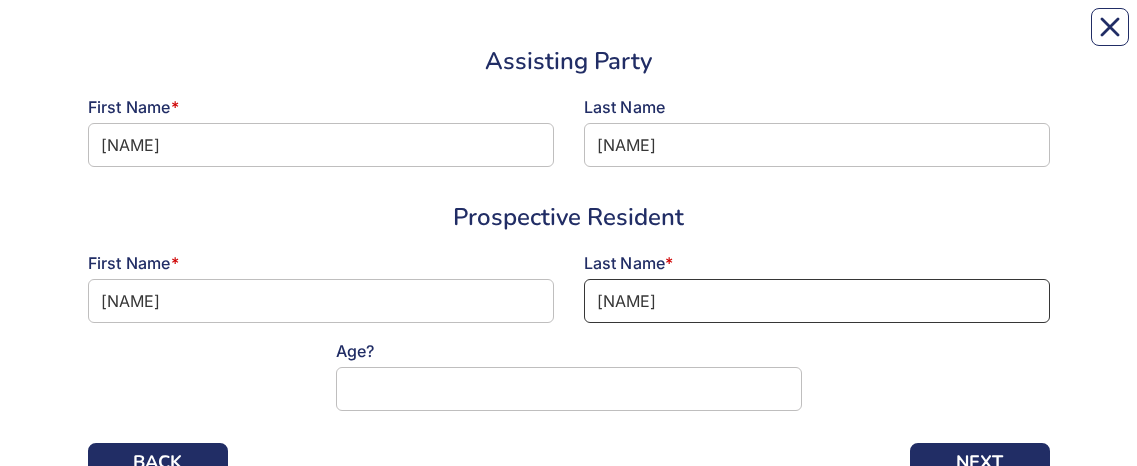 type on "[NAME]" 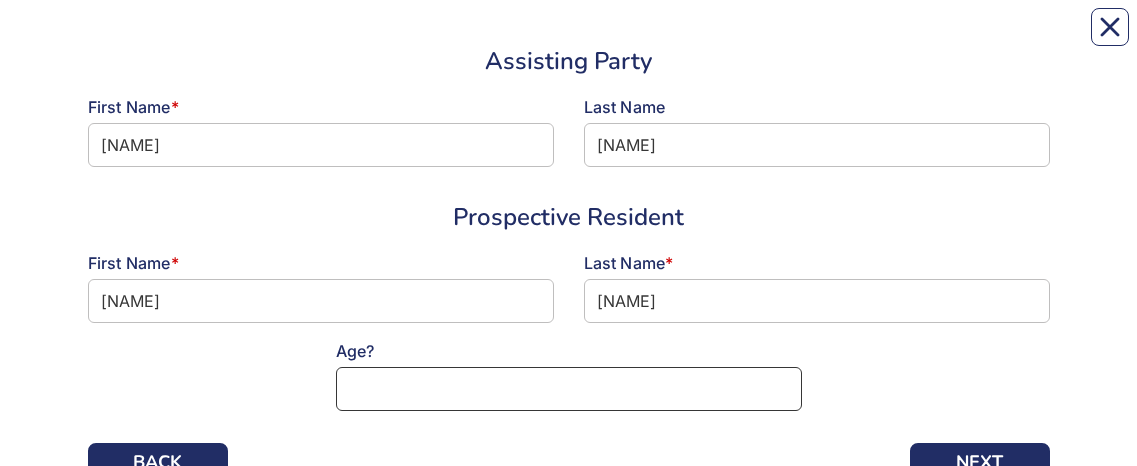 click at bounding box center (569, 389) 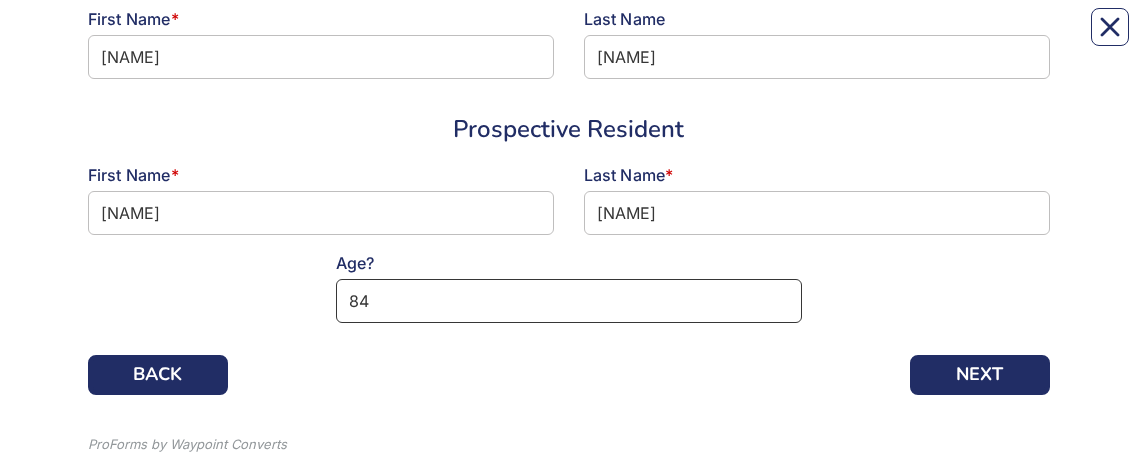 scroll, scrollTop: 306, scrollLeft: 0, axis: vertical 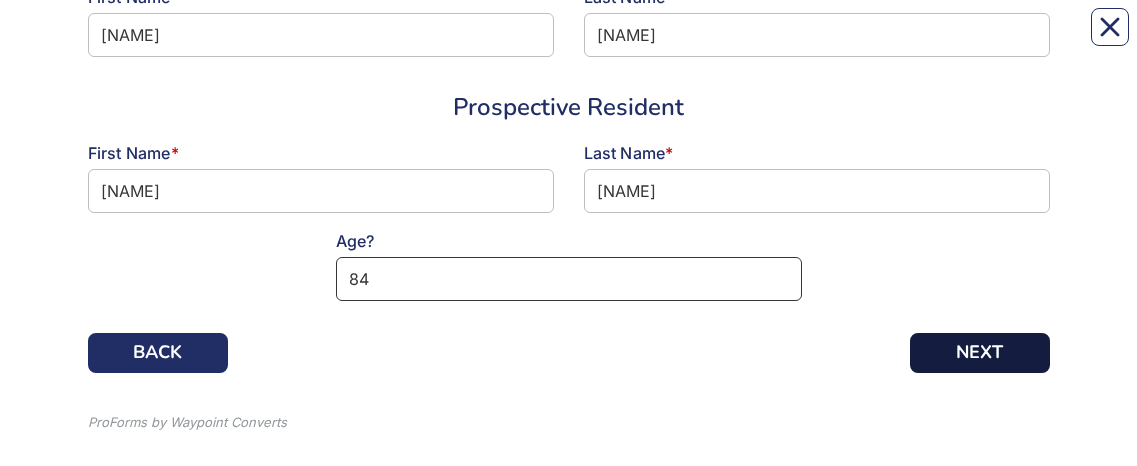 type on "84" 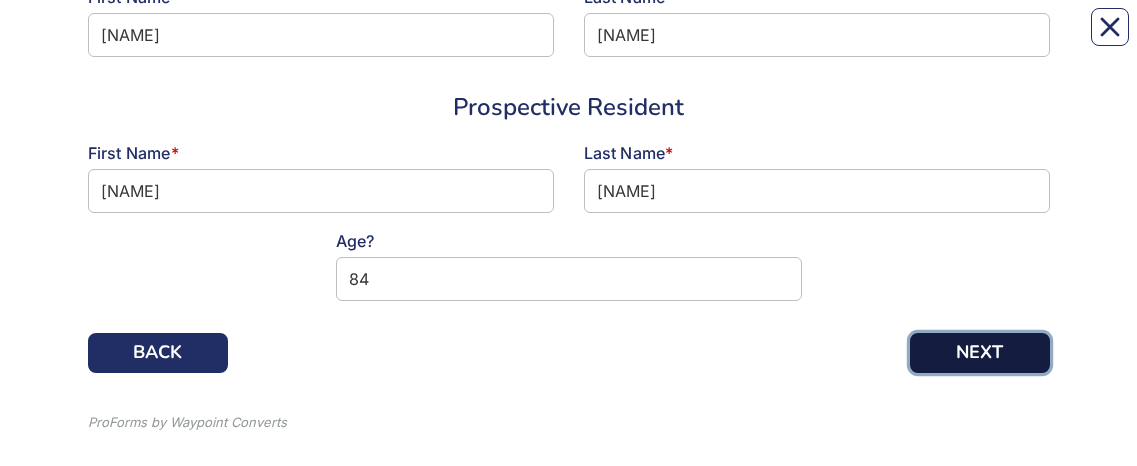 click on "NEXT" at bounding box center (980, 353) 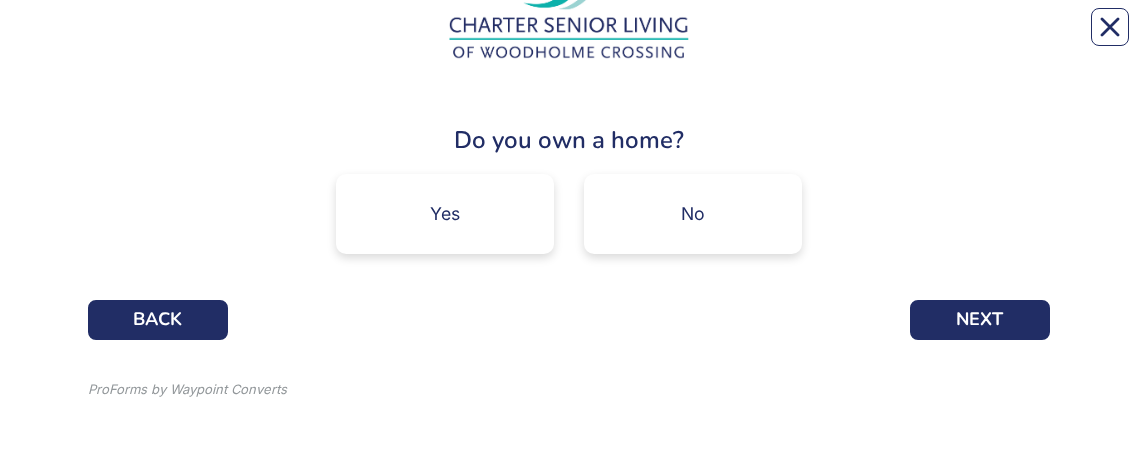 scroll, scrollTop: 0, scrollLeft: 0, axis: both 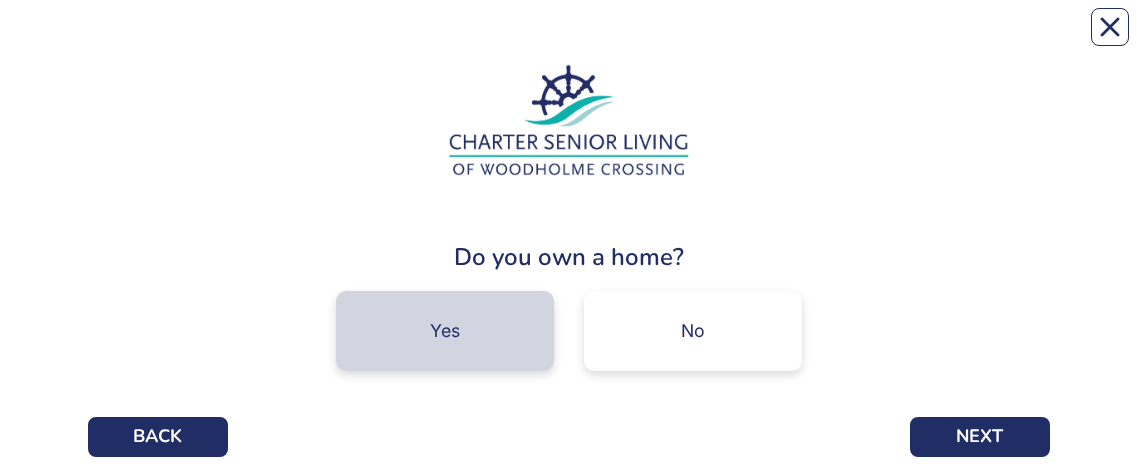 click on "Yes" at bounding box center (445, 331) 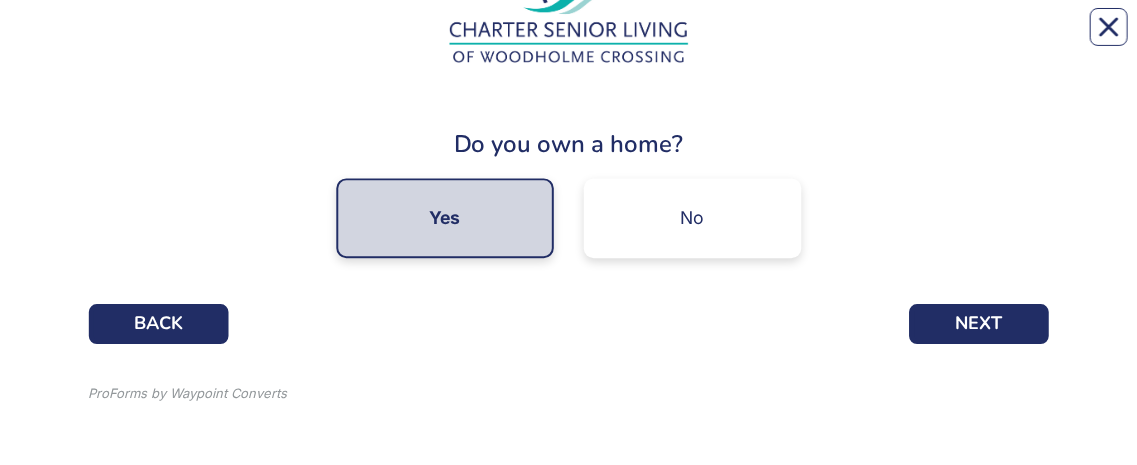 scroll, scrollTop: 118, scrollLeft: 0, axis: vertical 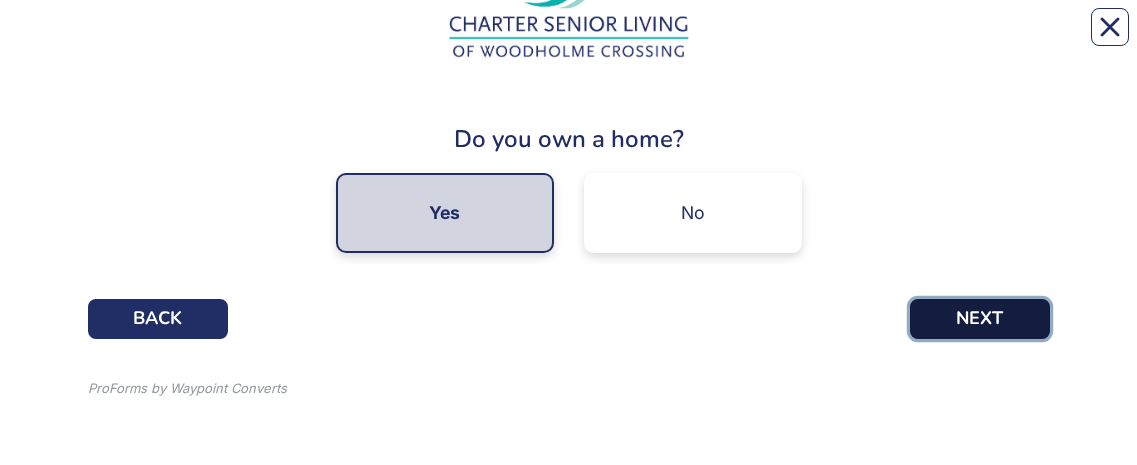 click on "NEXT" at bounding box center (980, 319) 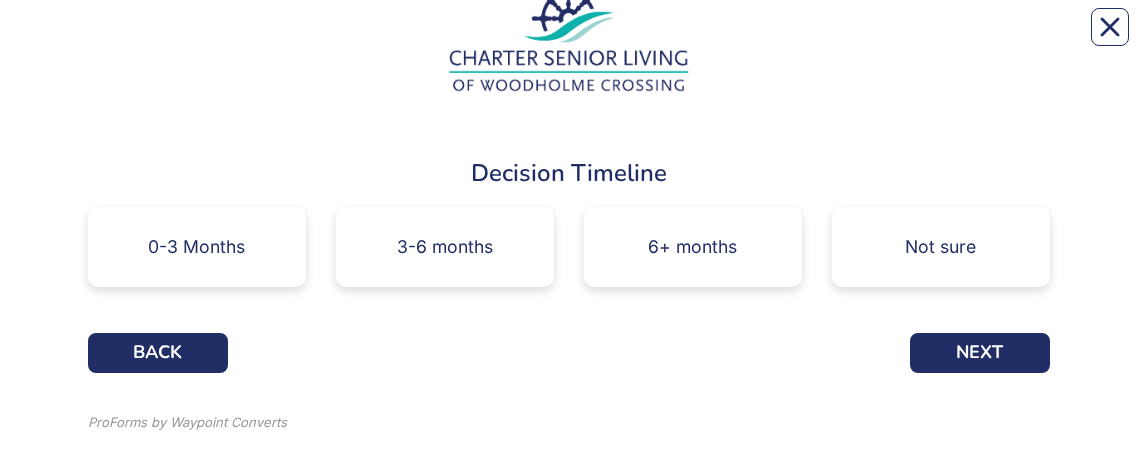 scroll, scrollTop: 90, scrollLeft: 0, axis: vertical 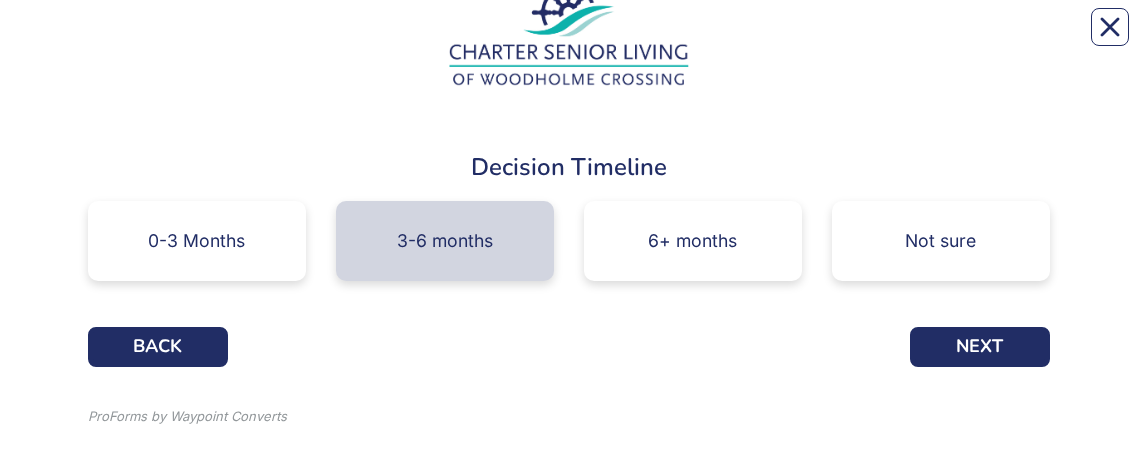 click on "3-6 months" at bounding box center [445, 241] 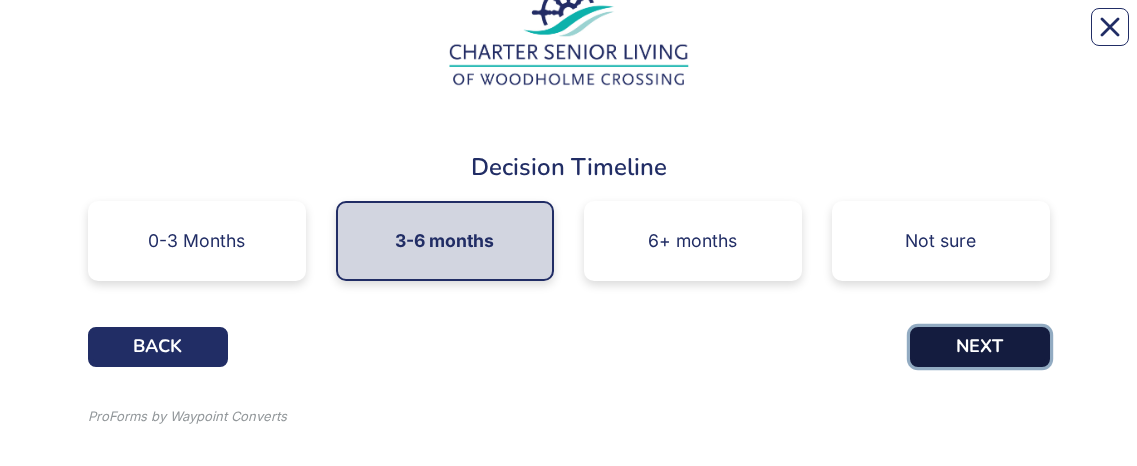 click on "NEXT" at bounding box center [980, 347] 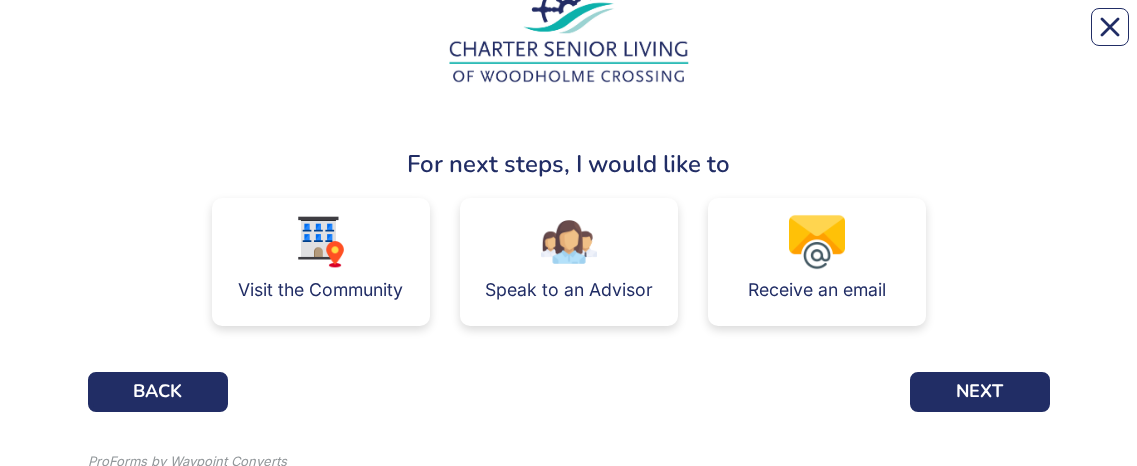 scroll, scrollTop: 103, scrollLeft: 0, axis: vertical 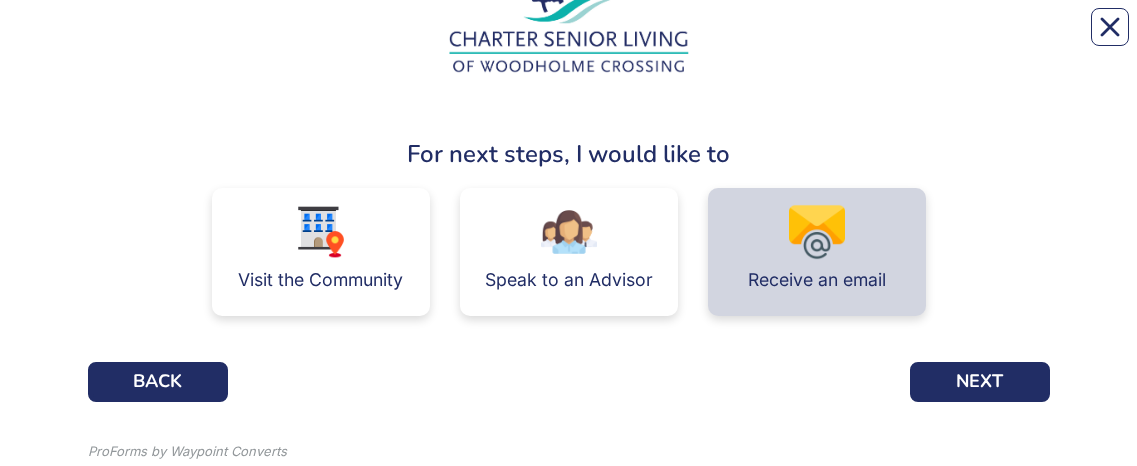 click at bounding box center (817, 232) 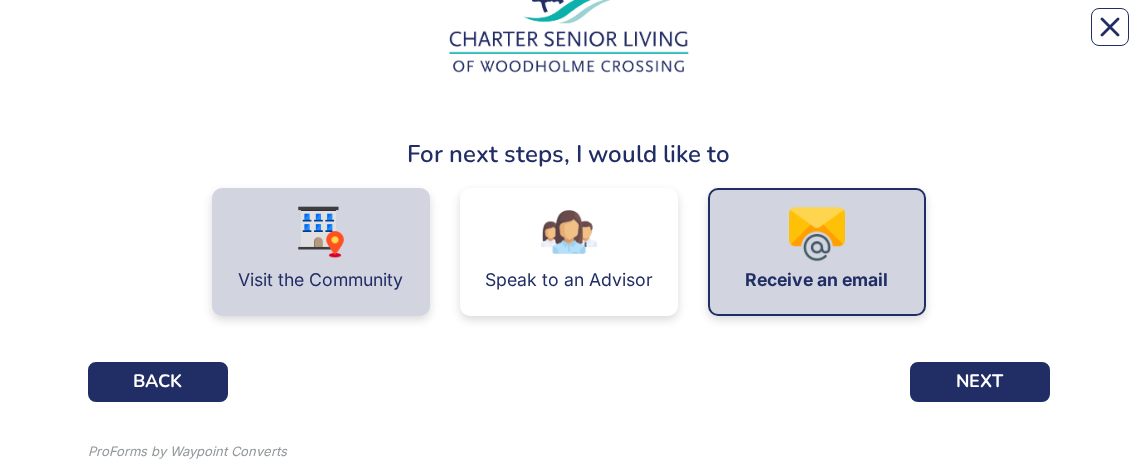 click on "Visit the Community" at bounding box center [321, 252] 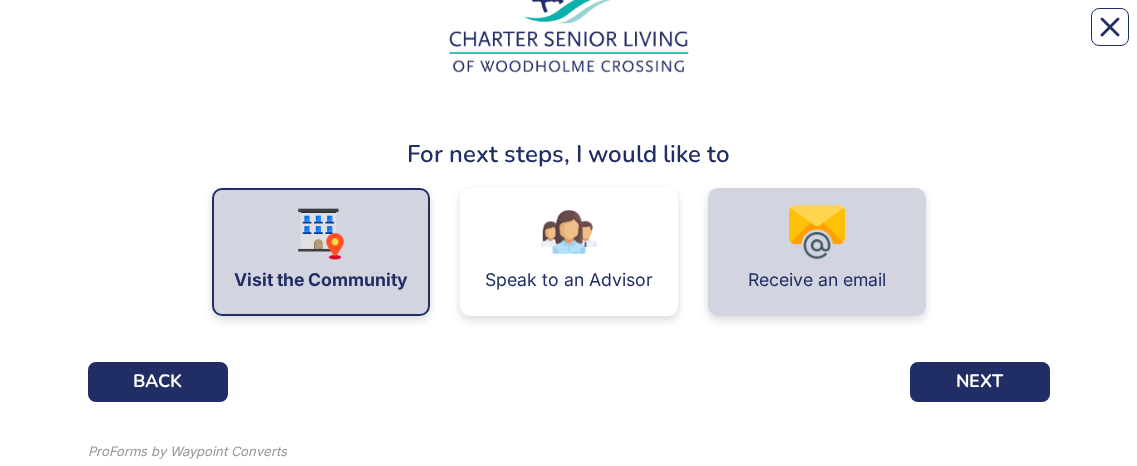 click at bounding box center [817, 232] 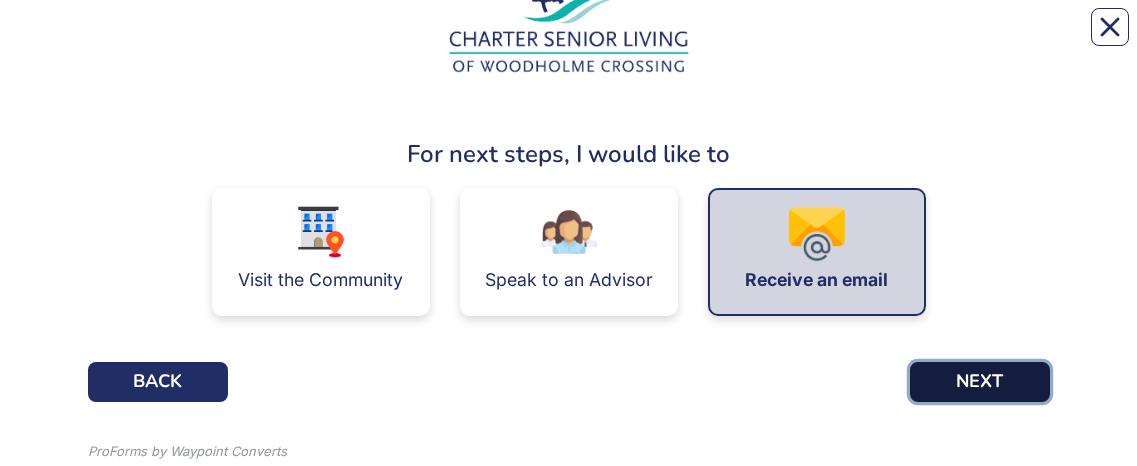 click on "NEXT" at bounding box center (980, 382) 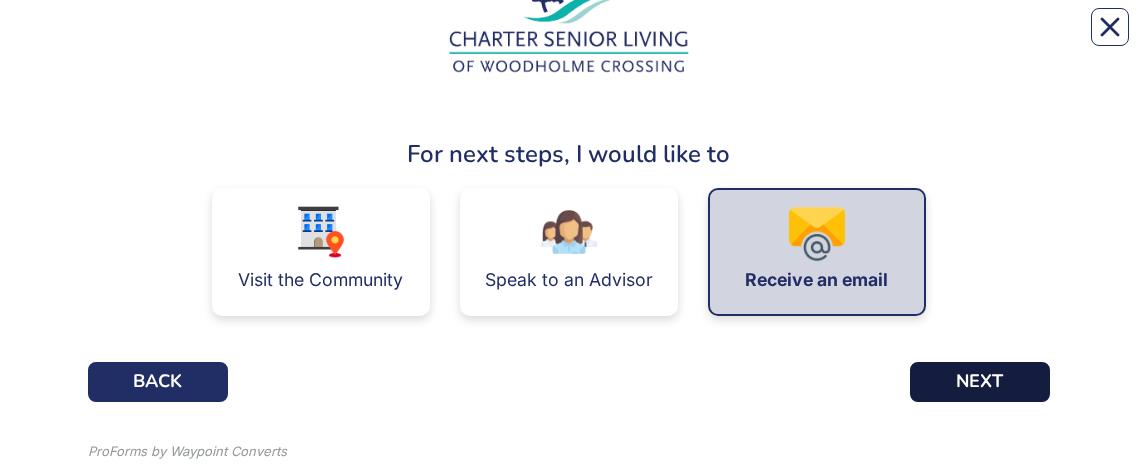 scroll, scrollTop: 0, scrollLeft: 0, axis: both 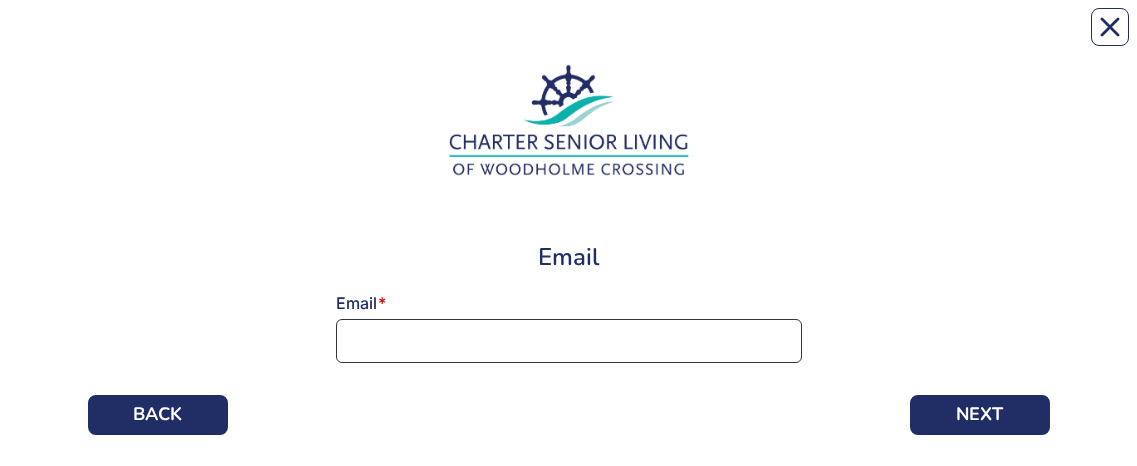 click at bounding box center (569, 341) 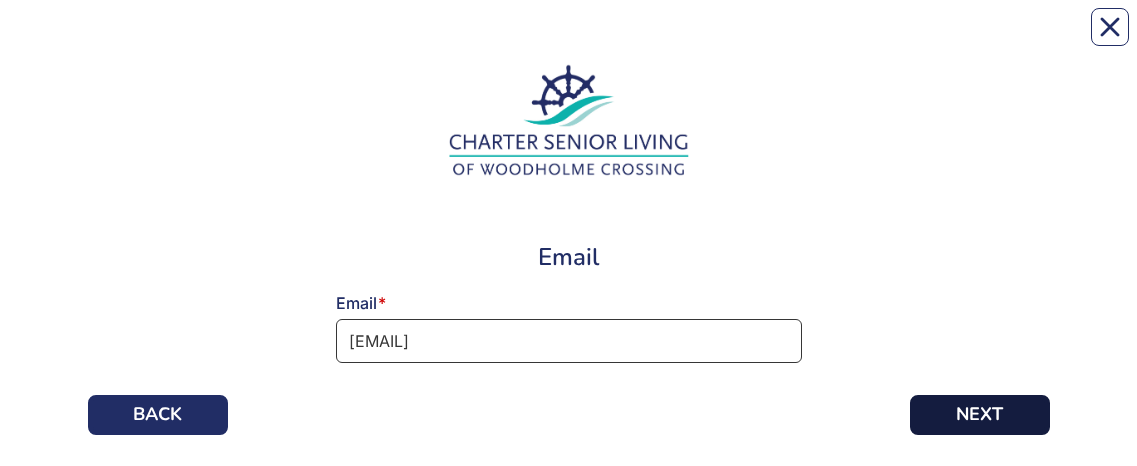 type on "[EMAIL]" 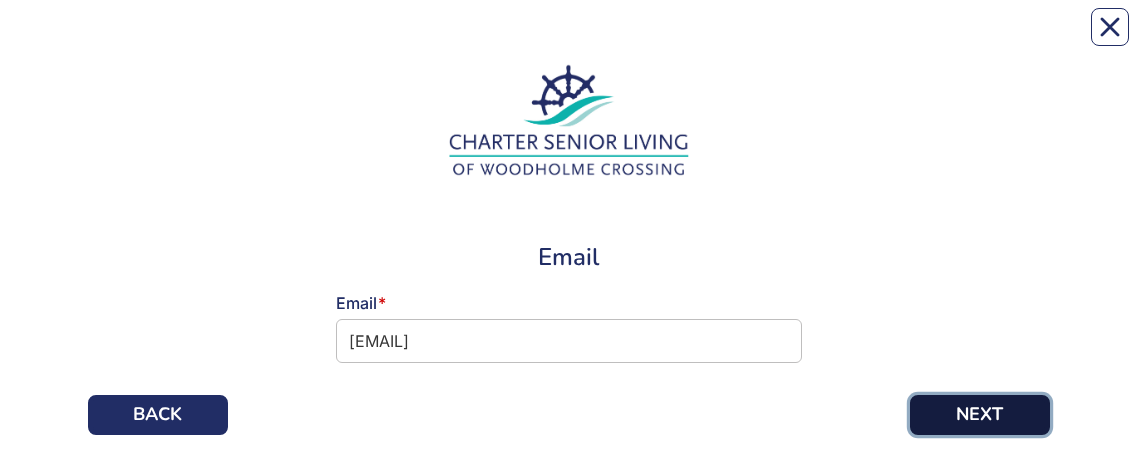 click on "NEXT" at bounding box center (980, 415) 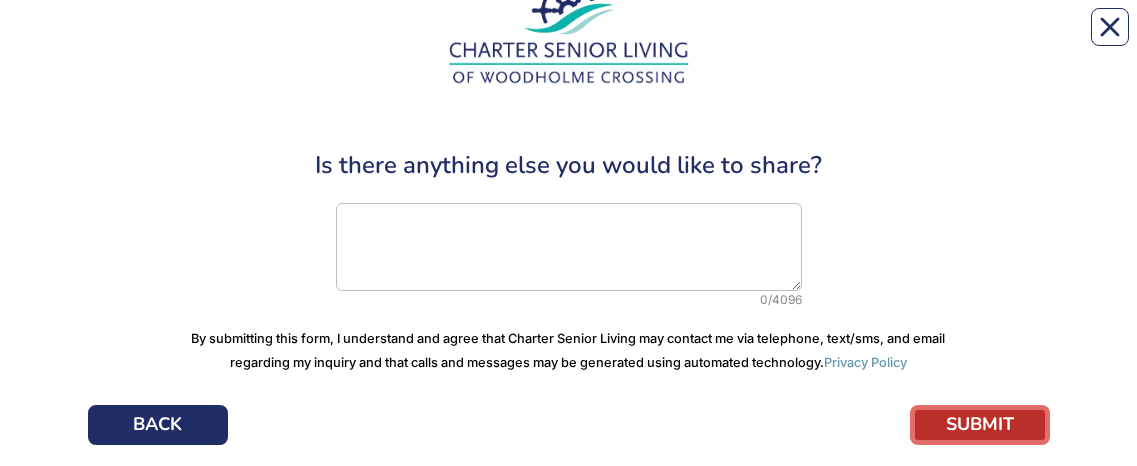 scroll, scrollTop: 94, scrollLeft: 0, axis: vertical 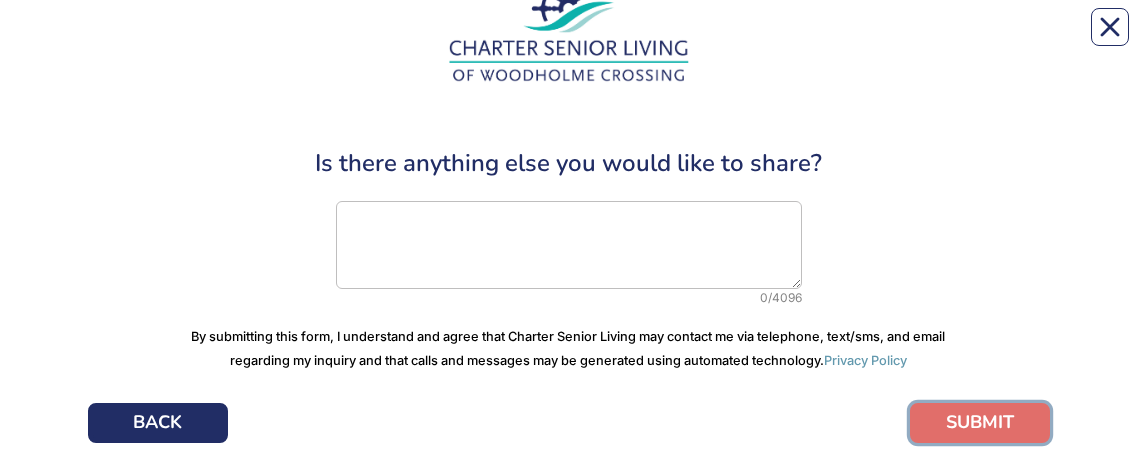 click on "SUBMIT" at bounding box center (980, 423) 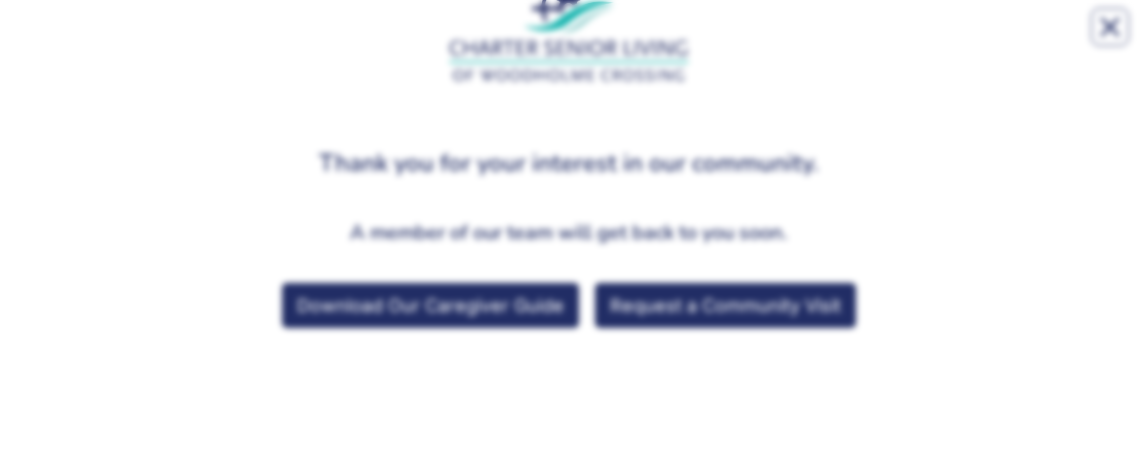 scroll, scrollTop: 0, scrollLeft: 0, axis: both 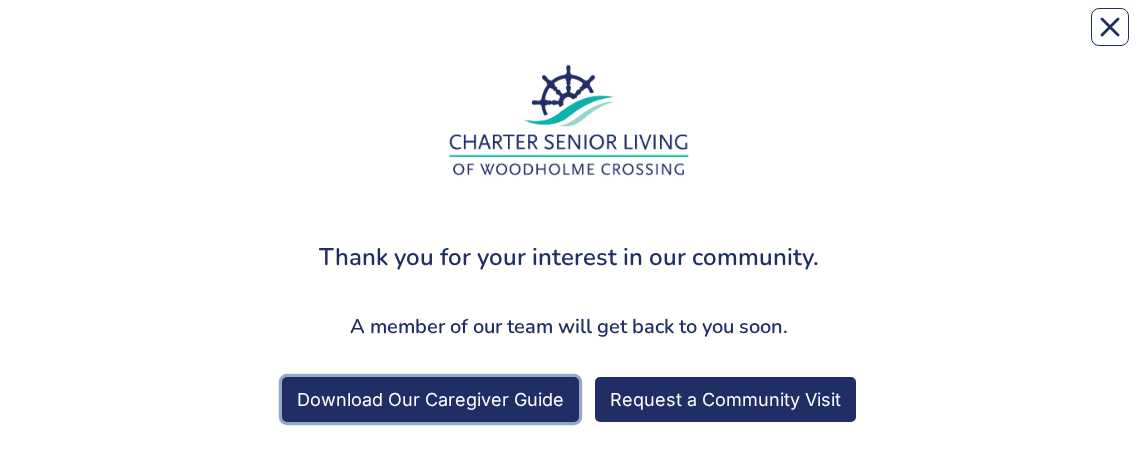 click on "Download
Our Caregiver Guide" at bounding box center [430, 399] 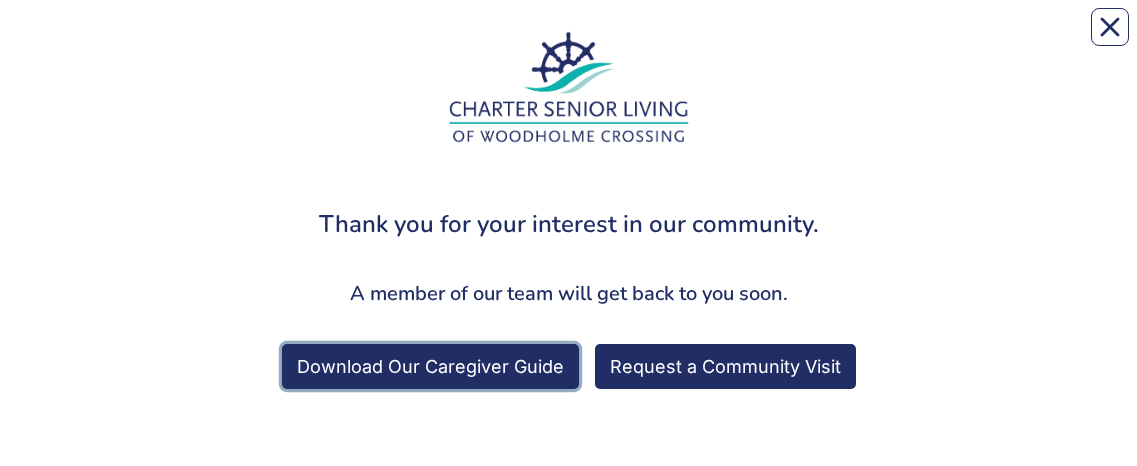 scroll, scrollTop: 0, scrollLeft: 0, axis: both 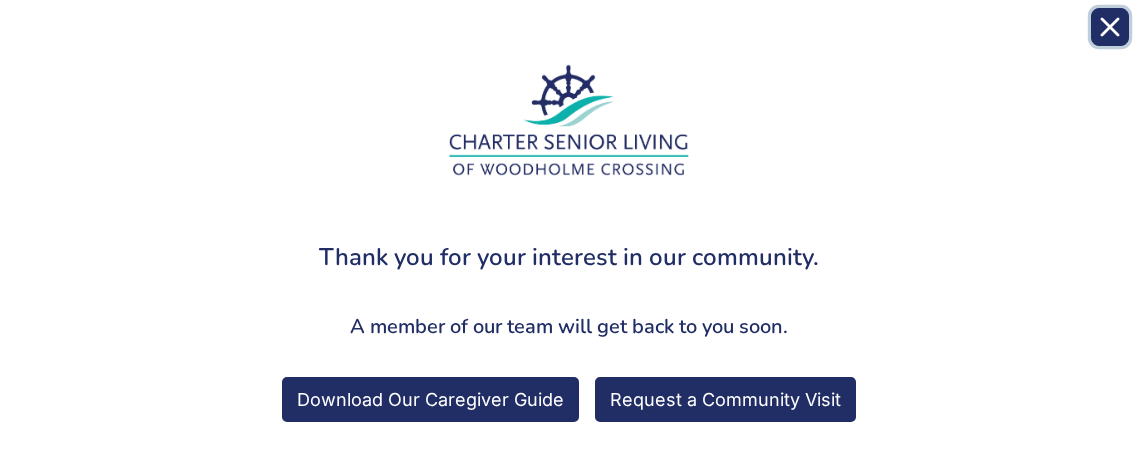 click 